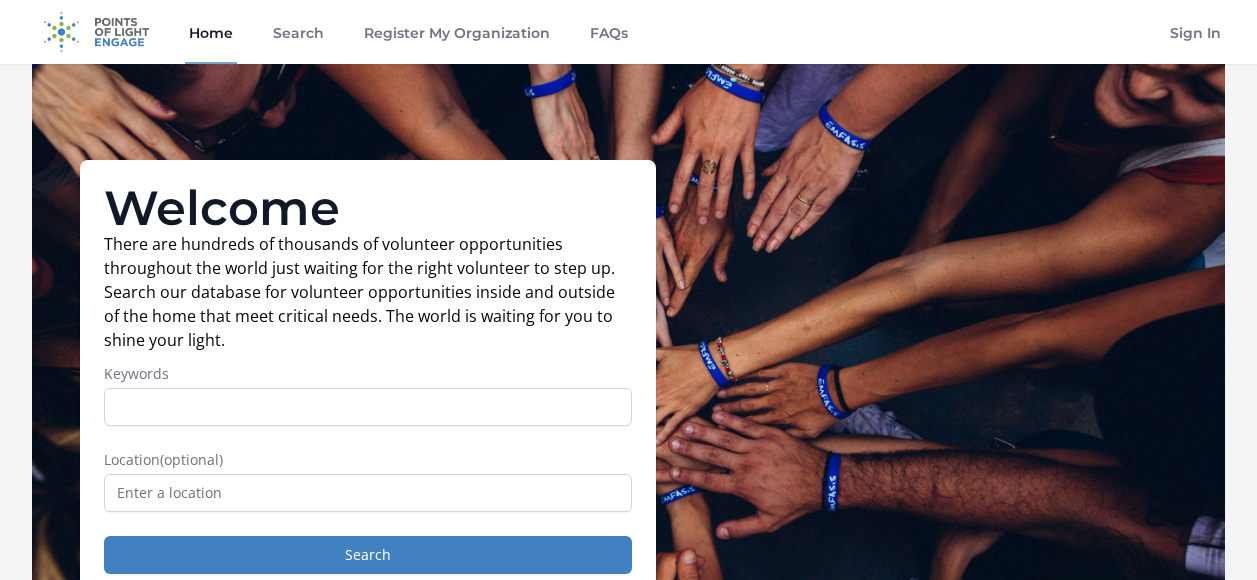 scroll, scrollTop: 0, scrollLeft: 0, axis: both 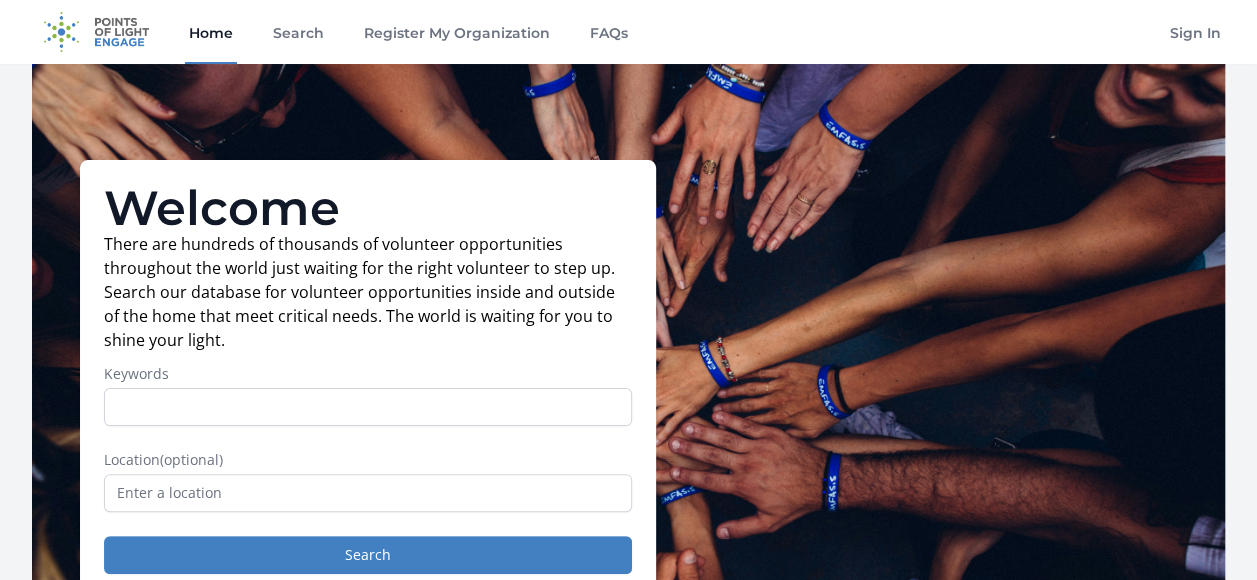 click on "Home" at bounding box center (211, 32) 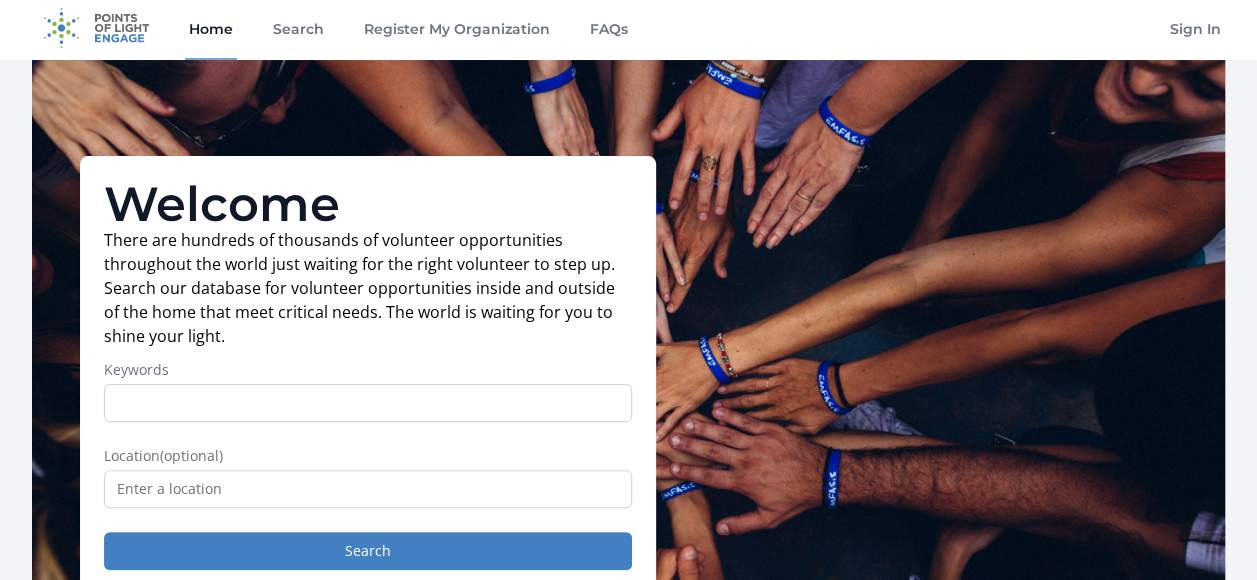 scroll, scrollTop: 0, scrollLeft: 0, axis: both 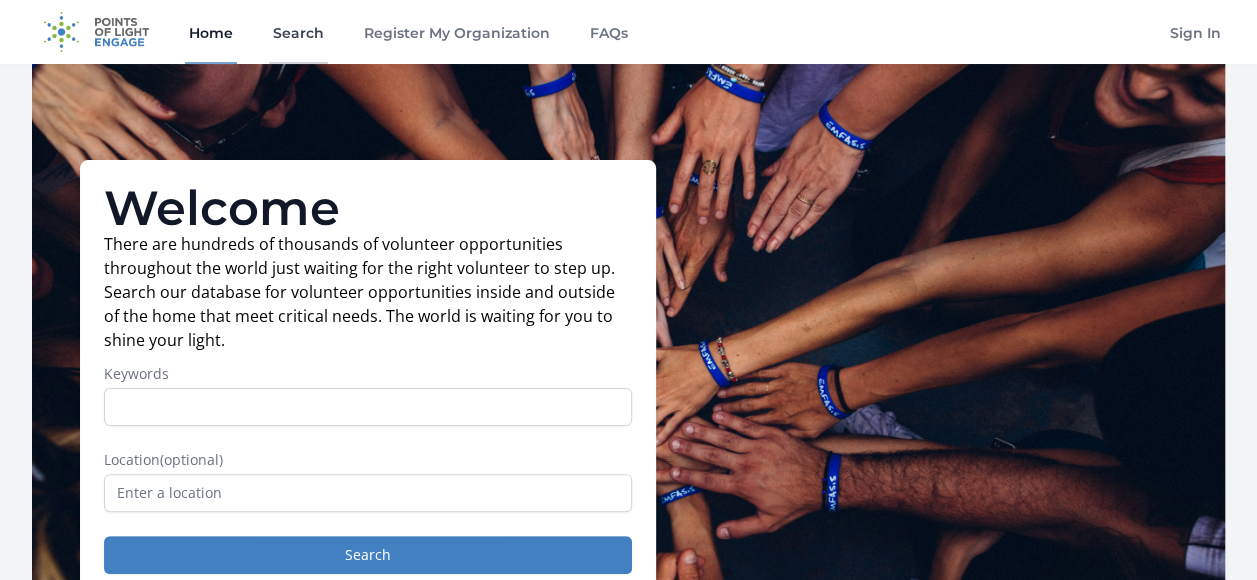 click on "Search" at bounding box center (298, 32) 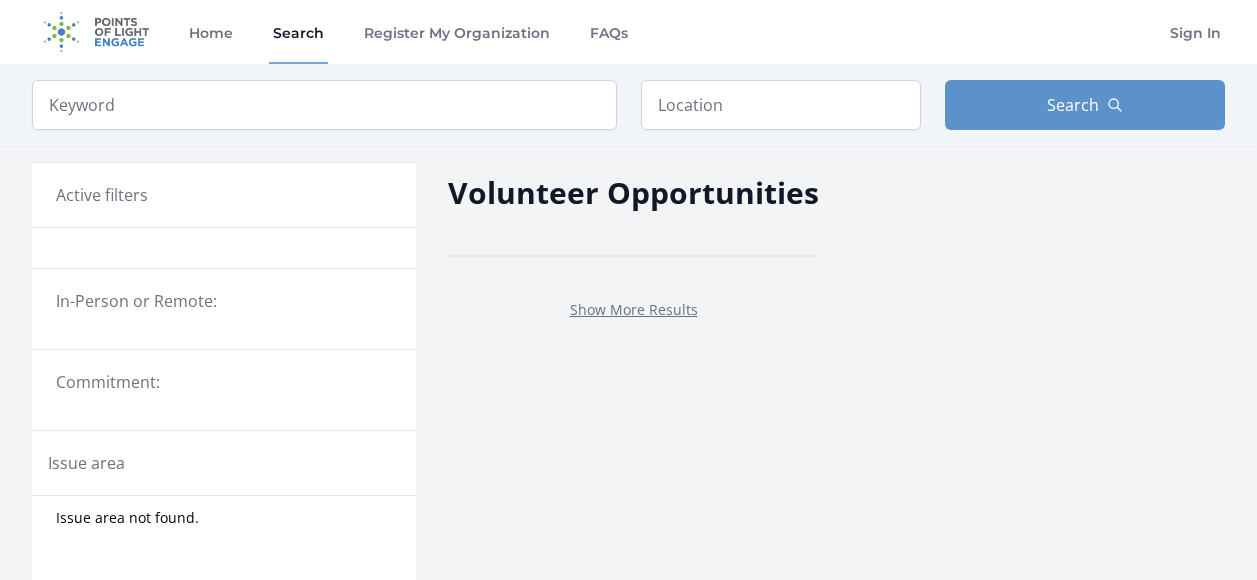 scroll, scrollTop: 0, scrollLeft: 0, axis: both 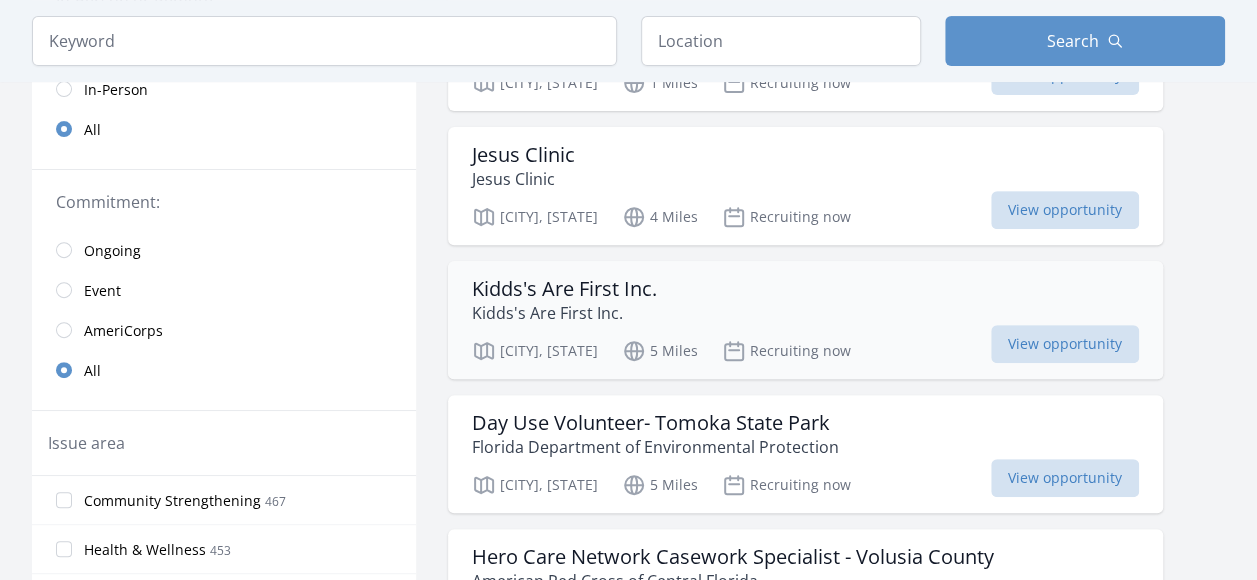 click on "Kidds's Are First Inc." at bounding box center [564, 289] 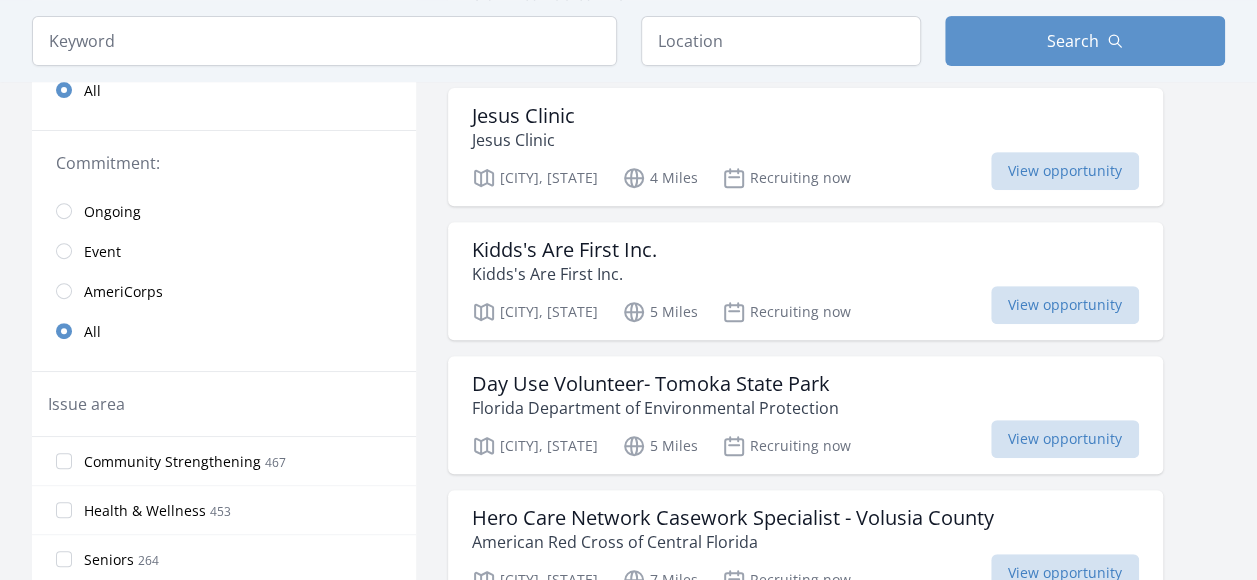 scroll, scrollTop: 400, scrollLeft: 0, axis: vertical 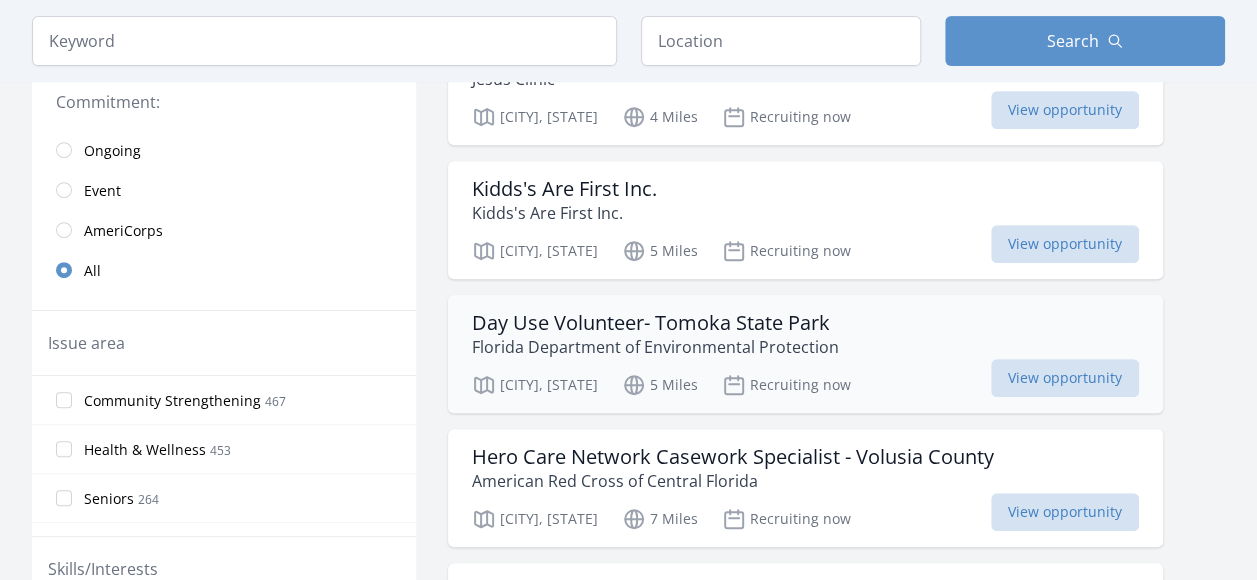 click on "Day Use Volunteer- Tomoka State Park" at bounding box center (655, 323) 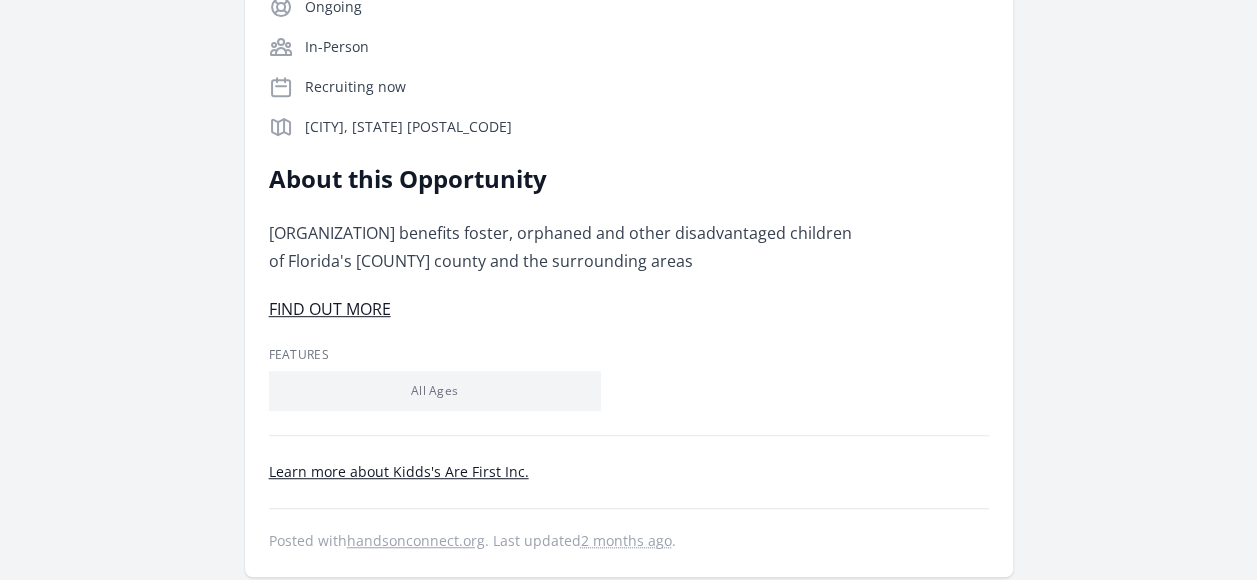 scroll, scrollTop: 200, scrollLeft: 0, axis: vertical 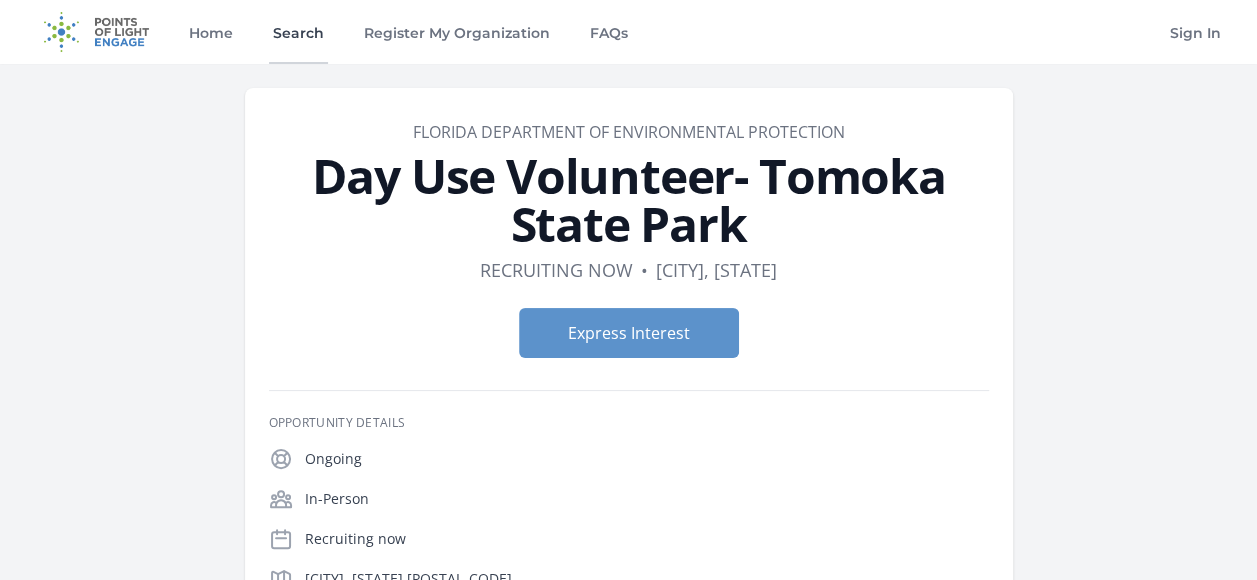 click on "Search" at bounding box center (298, 32) 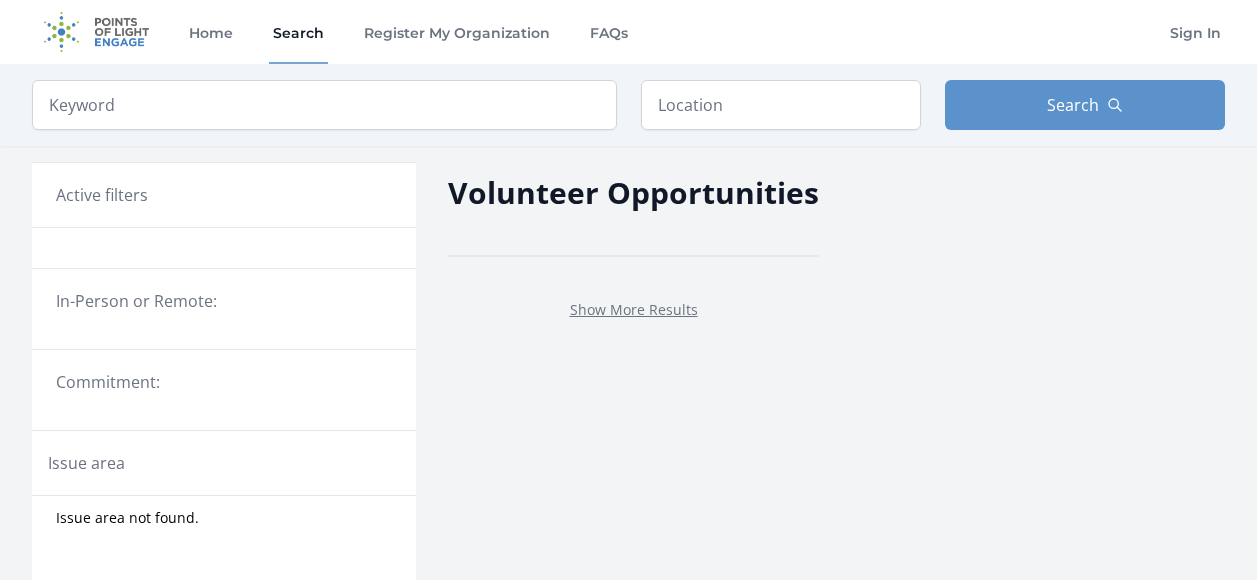 scroll, scrollTop: 0, scrollLeft: 0, axis: both 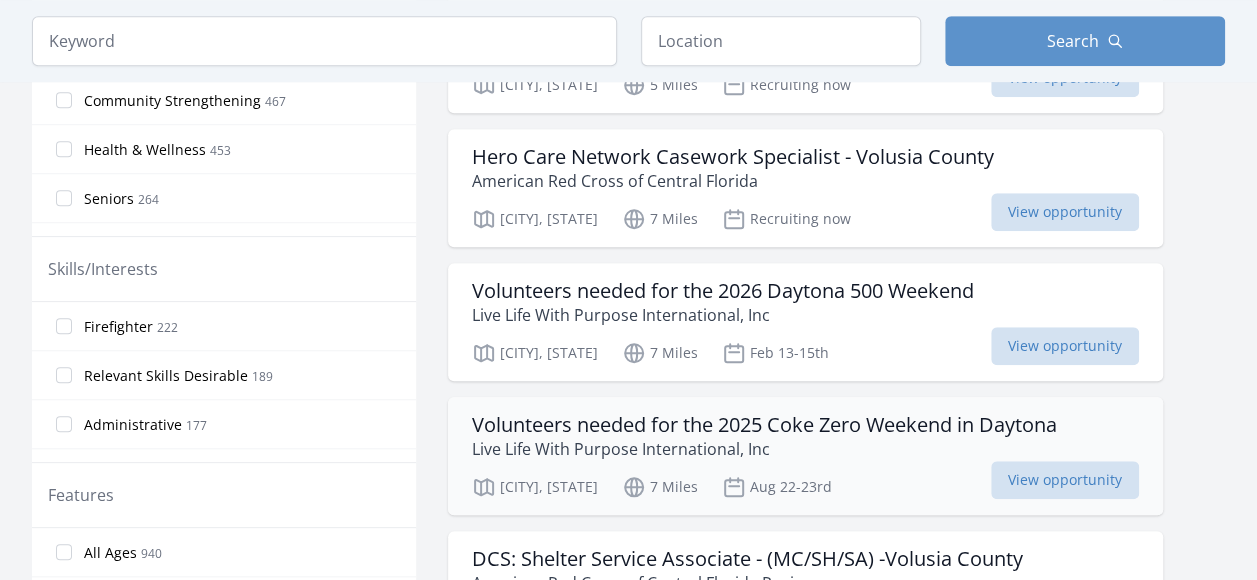 click on "Volunteers needed for the 2025 Coke Zero Weekend in Daytona" at bounding box center [764, 425] 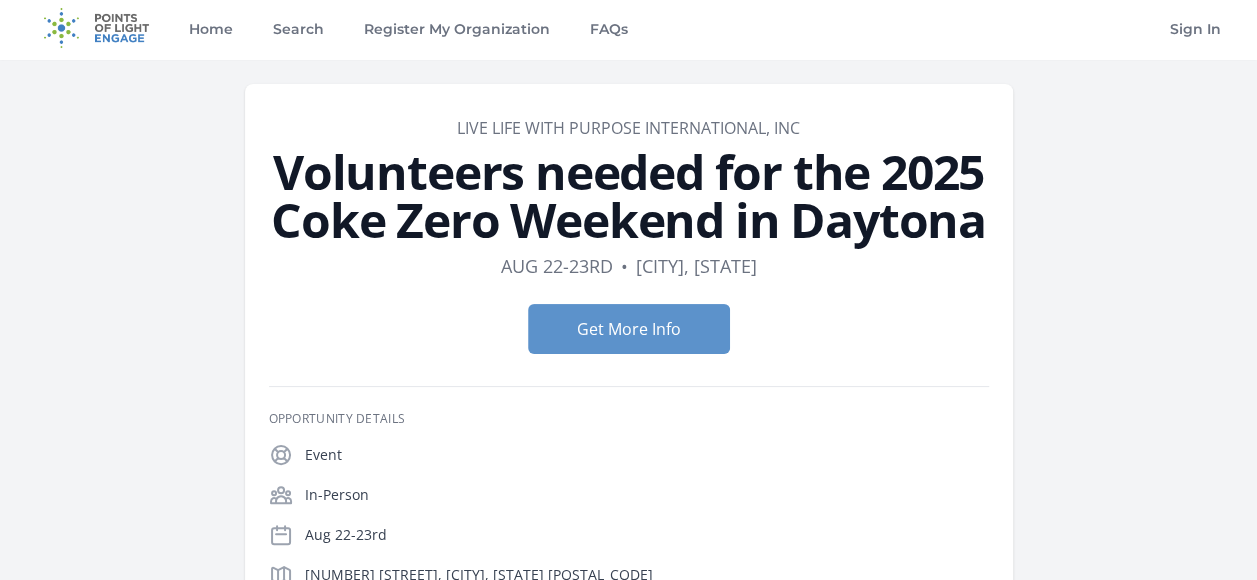 scroll, scrollTop: 0, scrollLeft: 0, axis: both 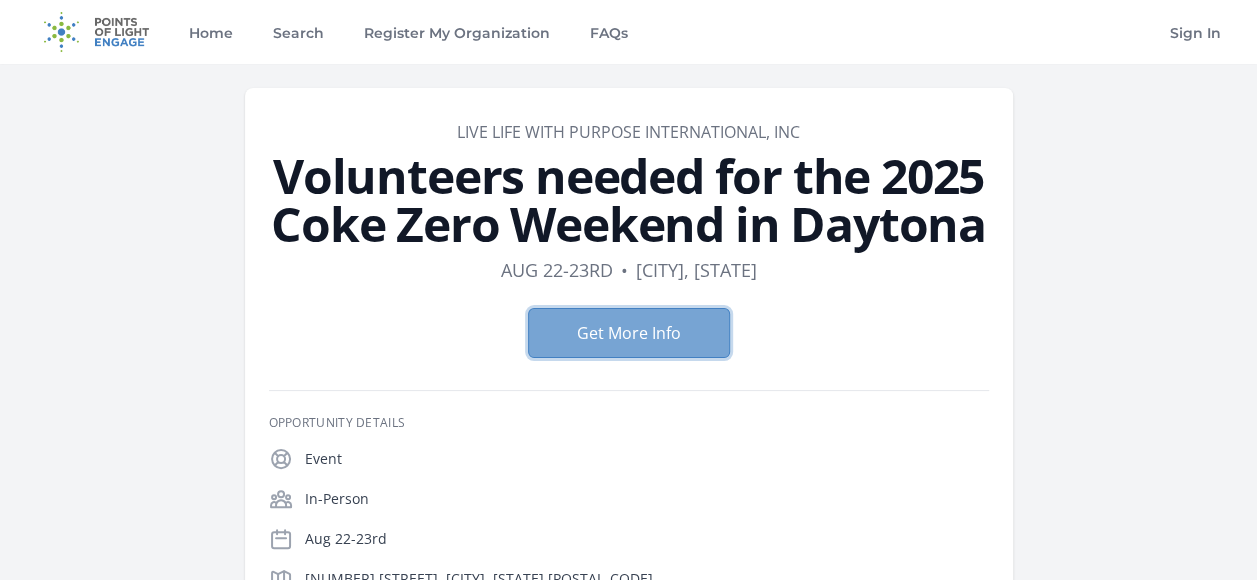 click on "Get More Info" at bounding box center (629, 333) 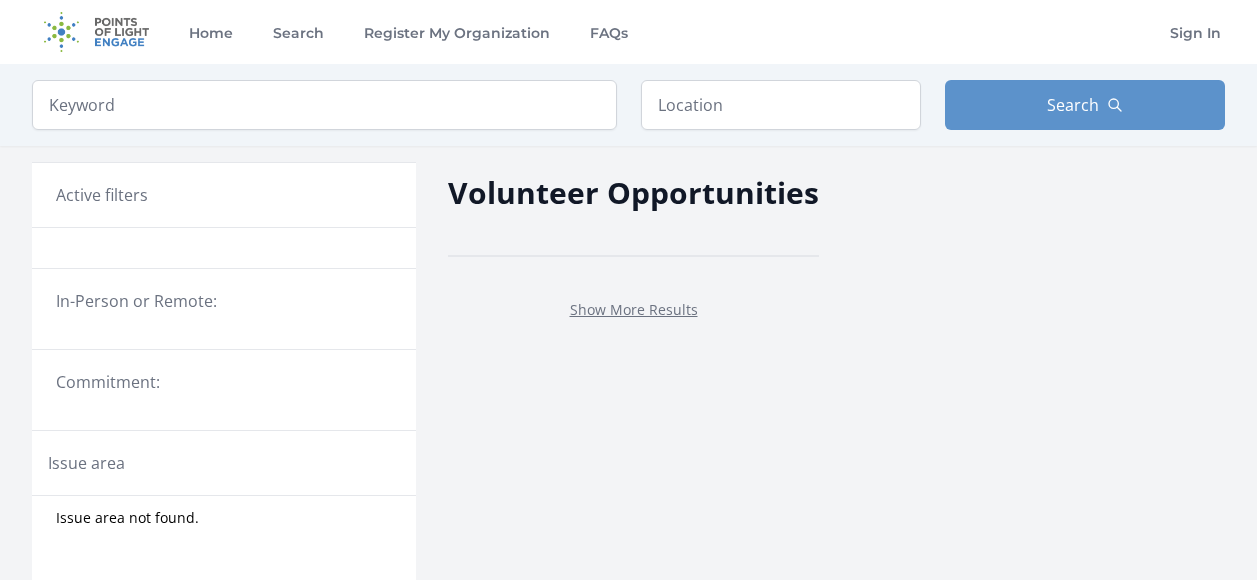 scroll, scrollTop: 0, scrollLeft: 0, axis: both 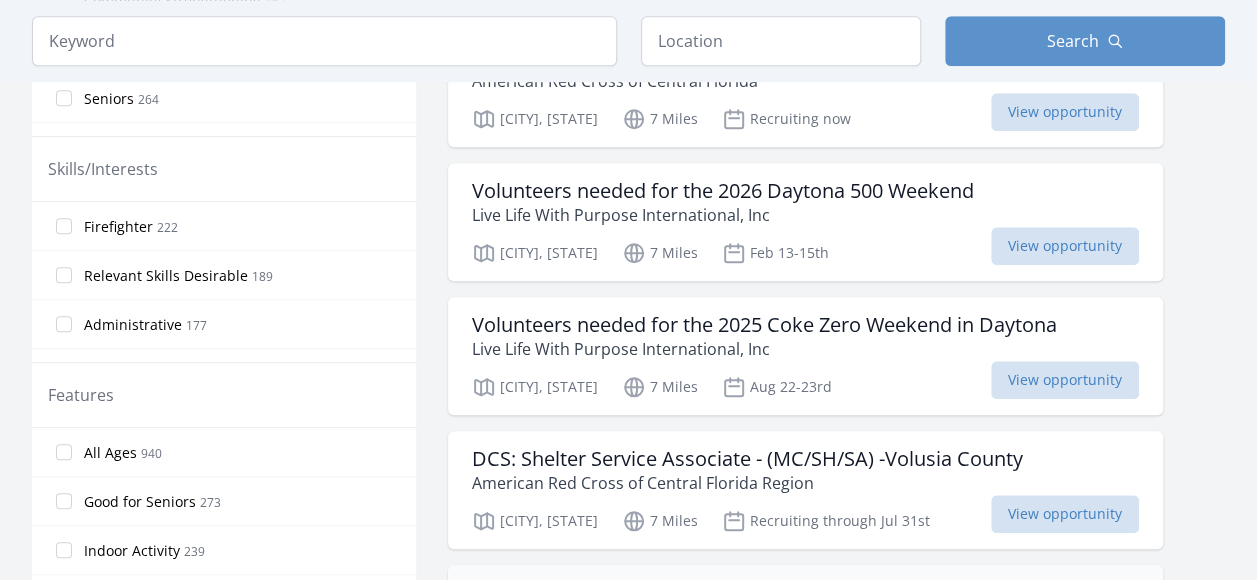 click on "Help Florida Seniors, Become an Advocate Today (FIRST COAST SOUTH)" at bounding box center (802, 593) 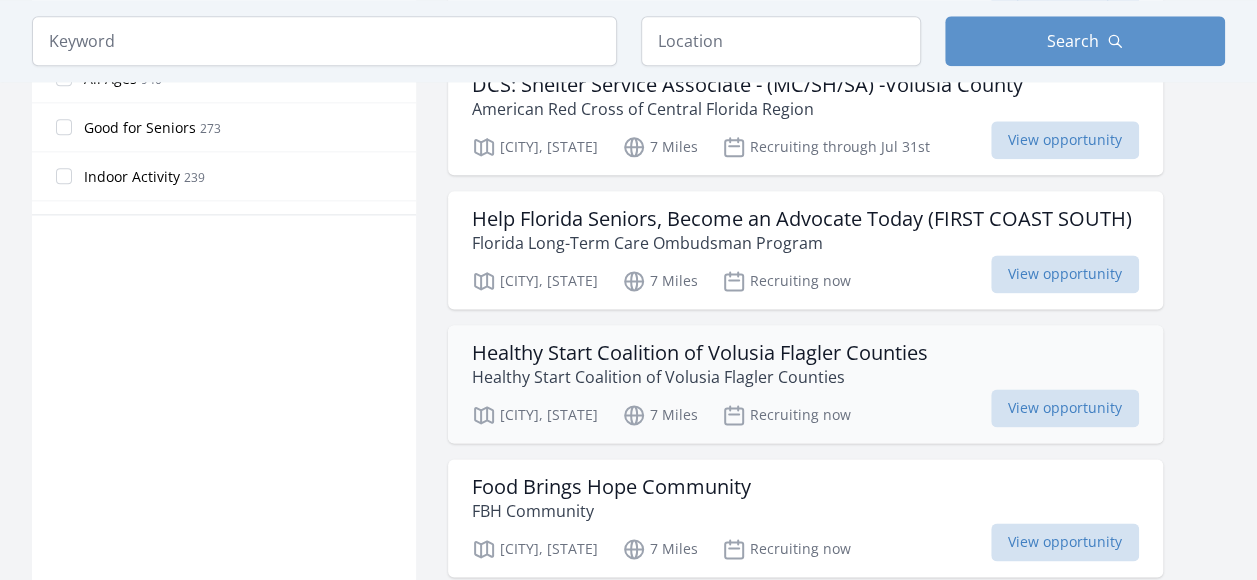 scroll, scrollTop: 1200, scrollLeft: 0, axis: vertical 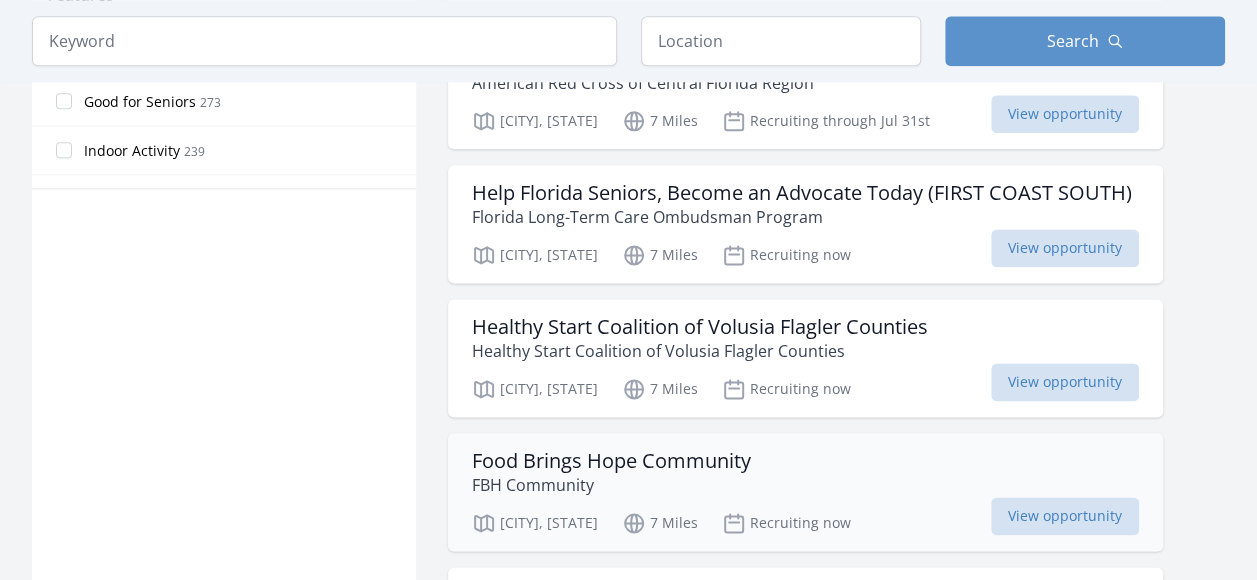 click on "Food Brings Hope Community" at bounding box center (611, 461) 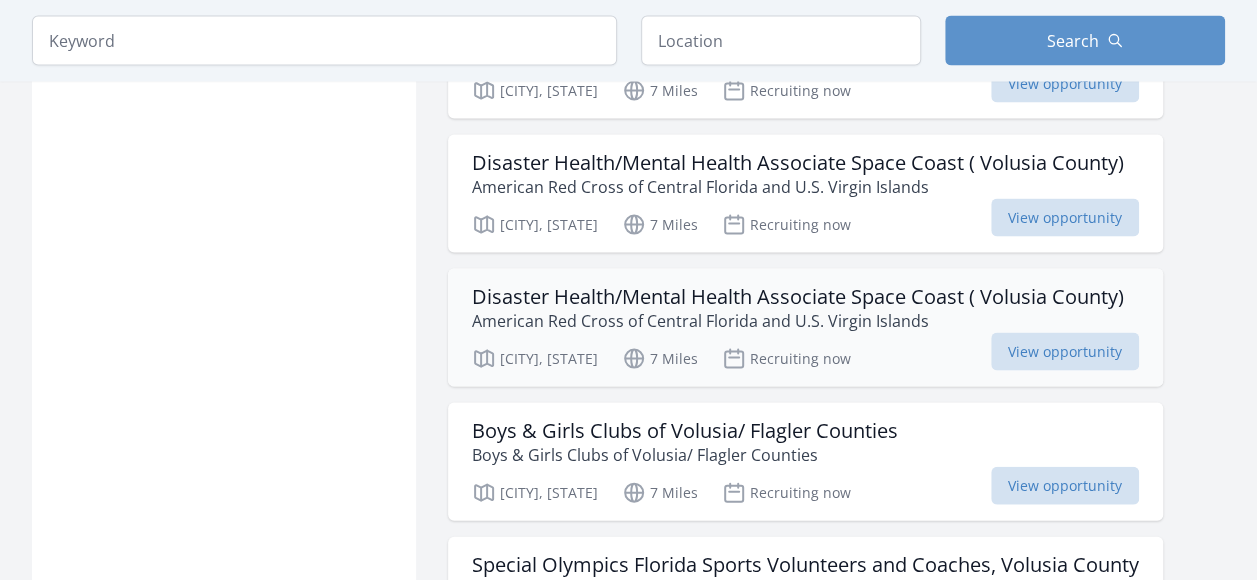 scroll, scrollTop: 2000, scrollLeft: 0, axis: vertical 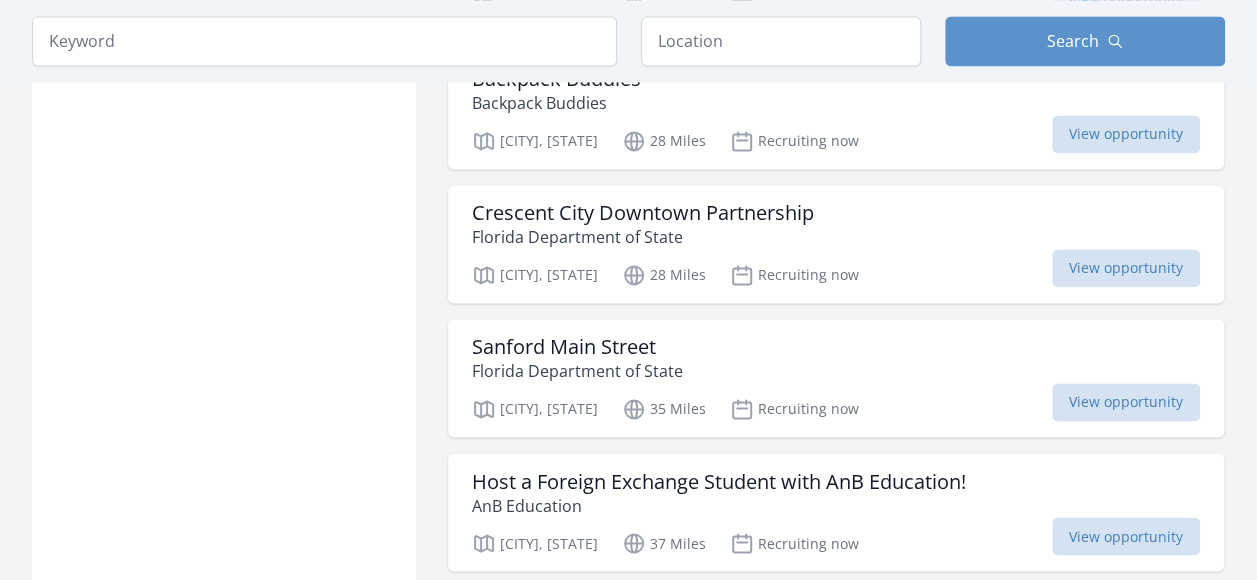 click on "Ferry Deckhand" at bounding box center [552, 883] 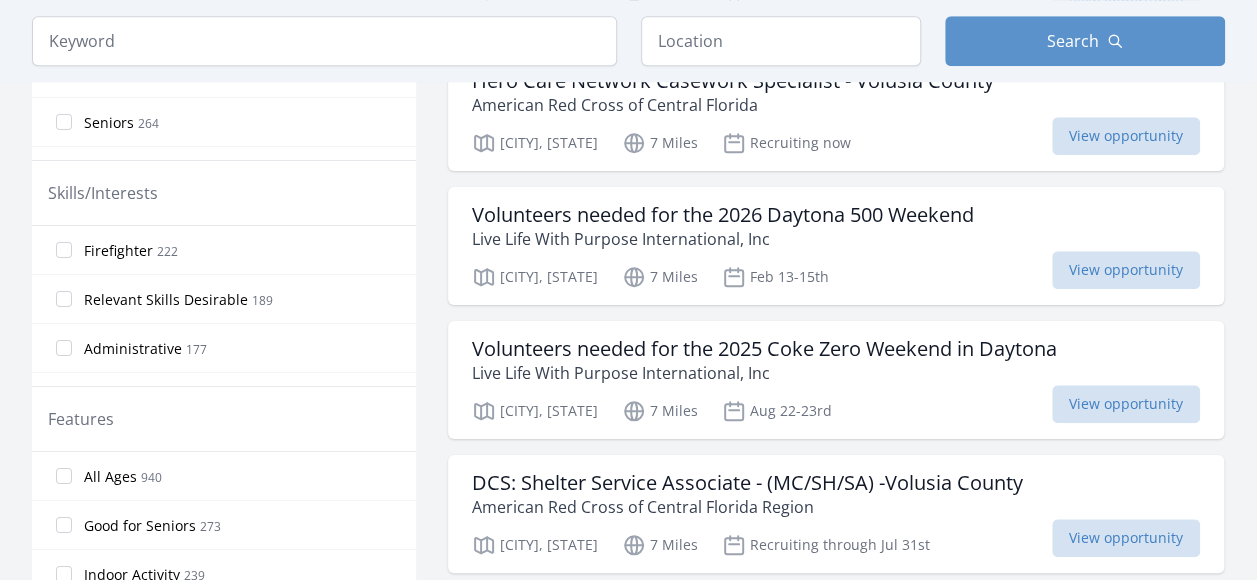 scroll, scrollTop: 0, scrollLeft: 0, axis: both 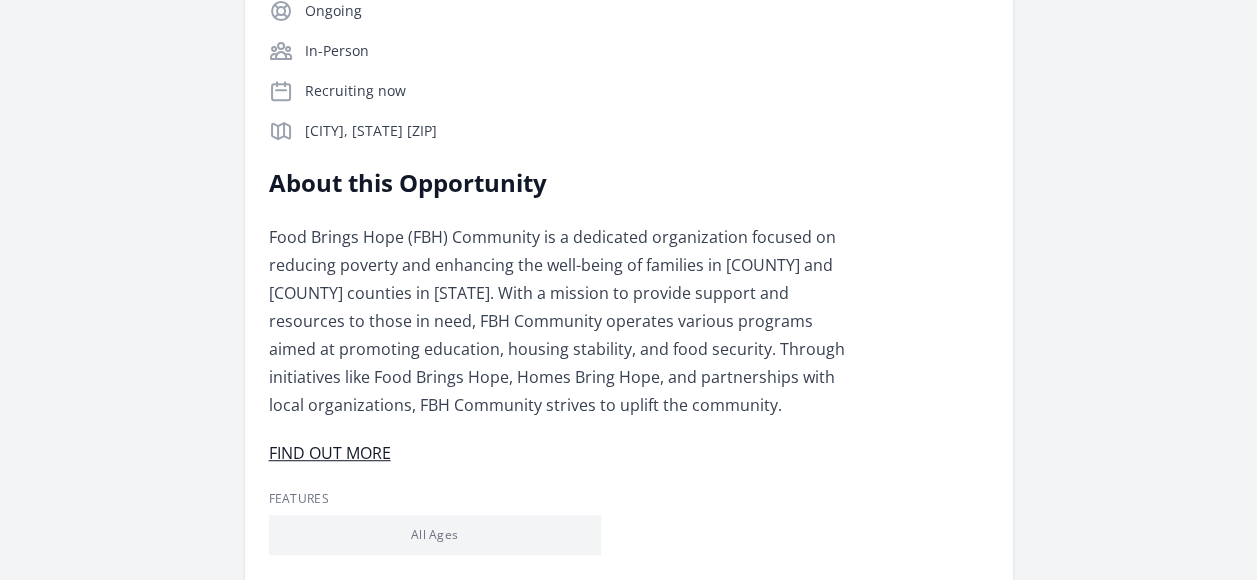 click on "FIND OUT MORE" at bounding box center [330, 453] 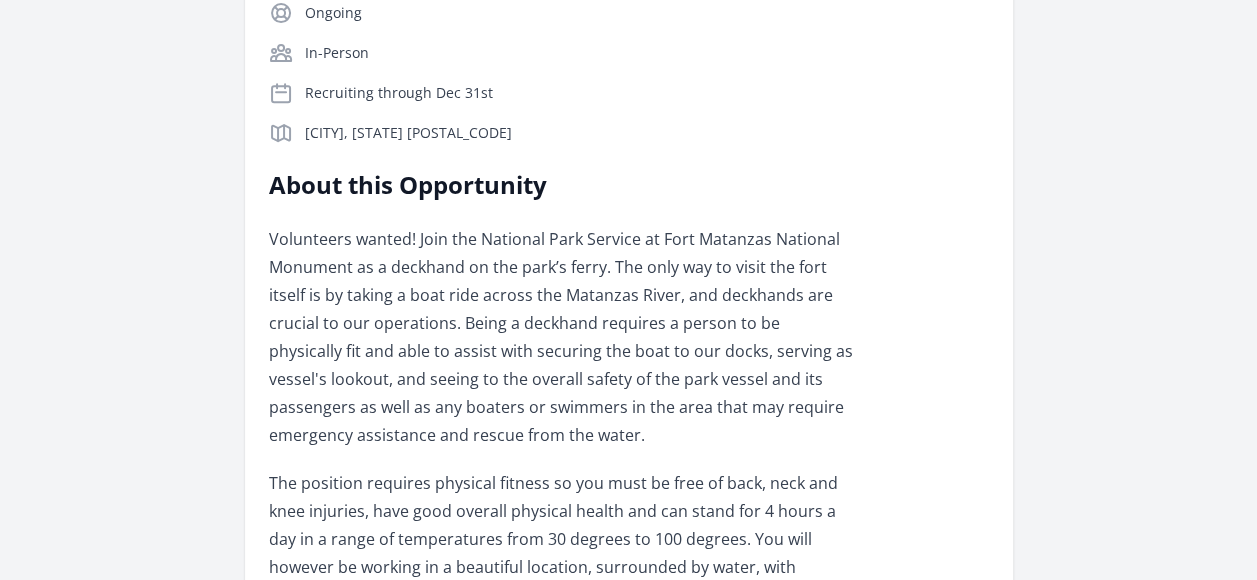 scroll, scrollTop: 400, scrollLeft: 0, axis: vertical 